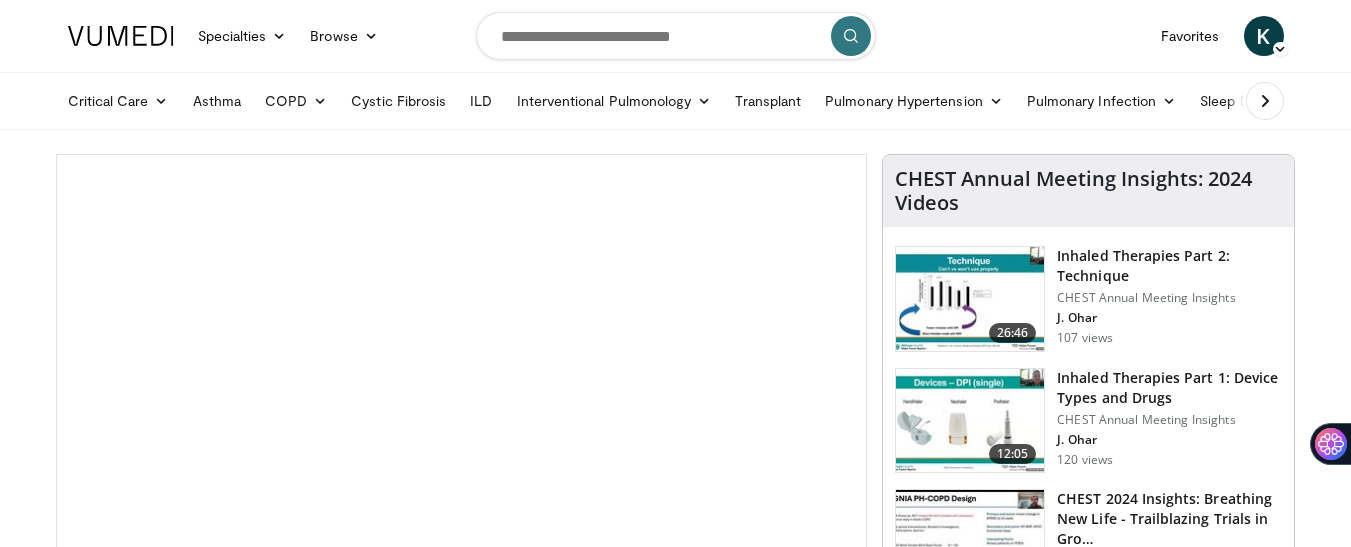 scroll, scrollTop: 0, scrollLeft: 0, axis: both 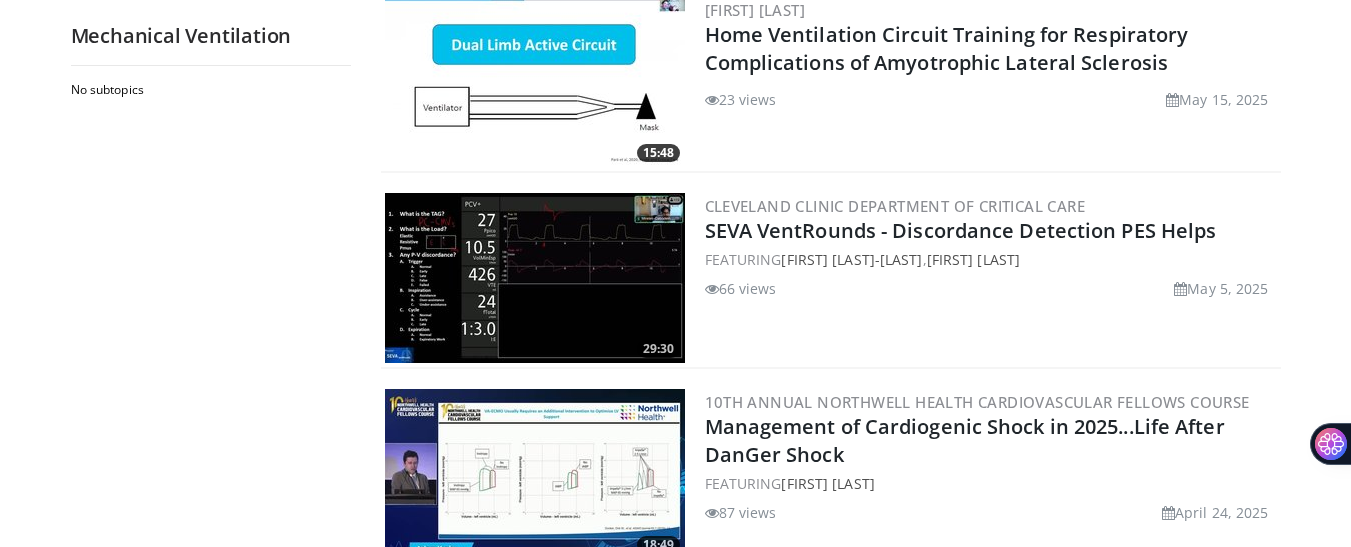 click at bounding box center (535, 278) 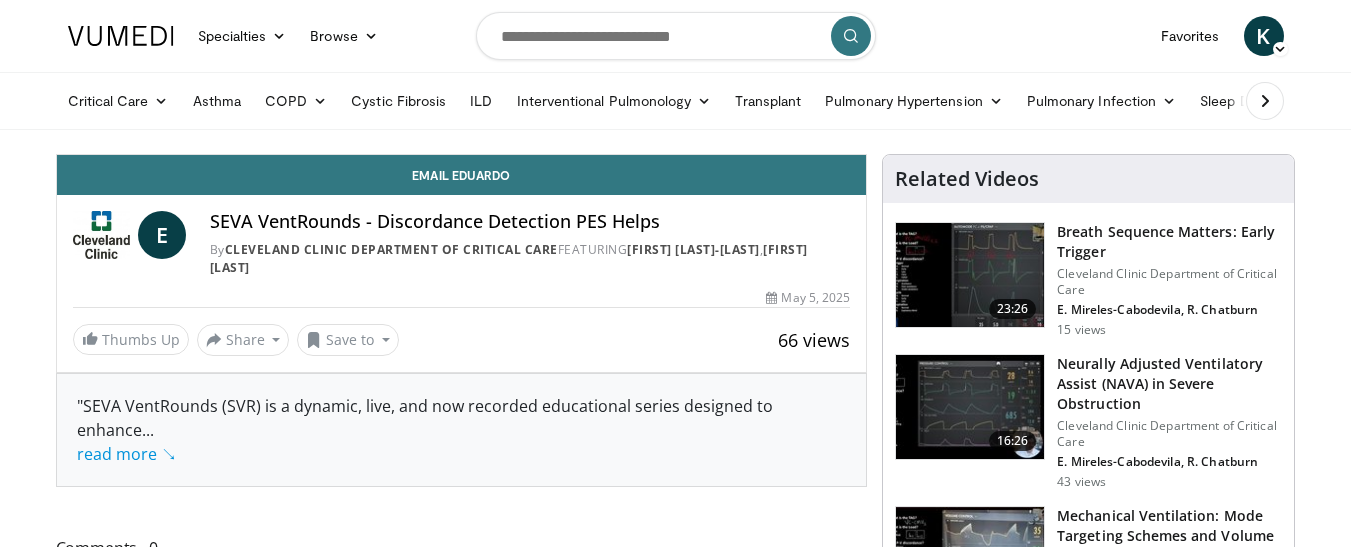 scroll, scrollTop: 0, scrollLeft: 0, axis: both 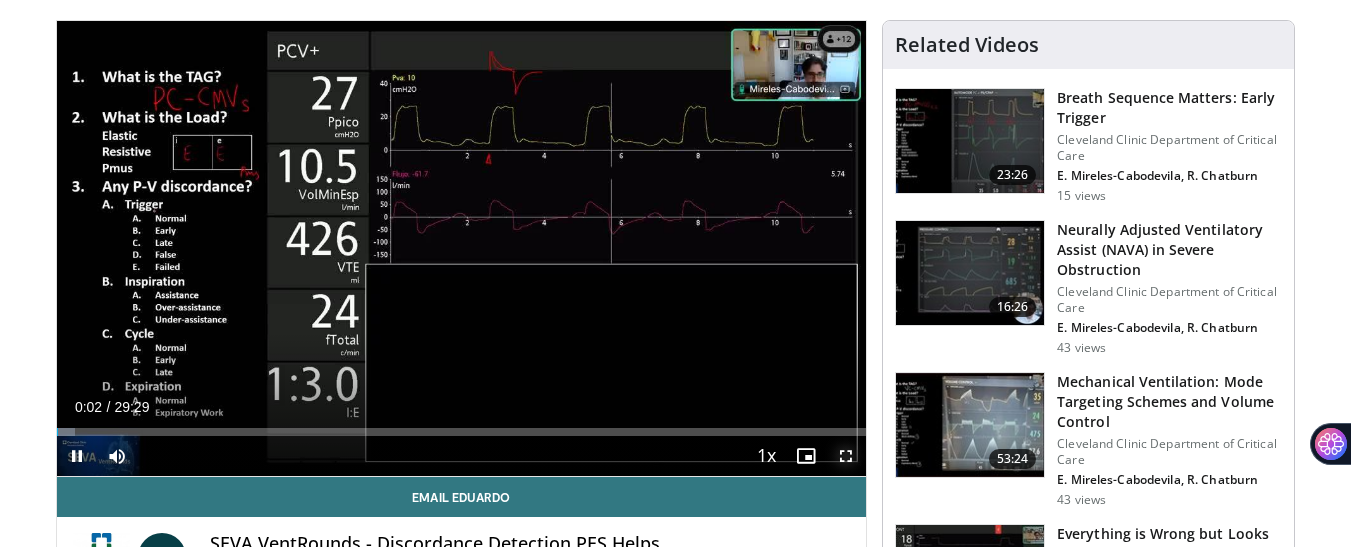 click at bounding box center [846, 456] 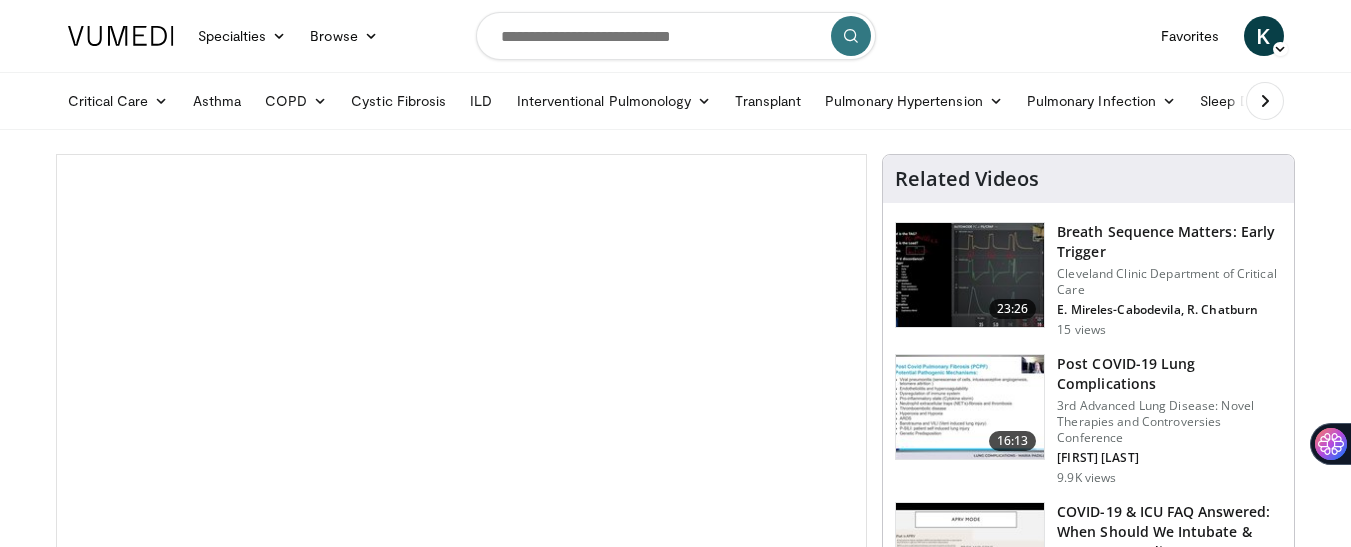 scroll, scrollTop: 0, scrollLeft: 0, axis: both 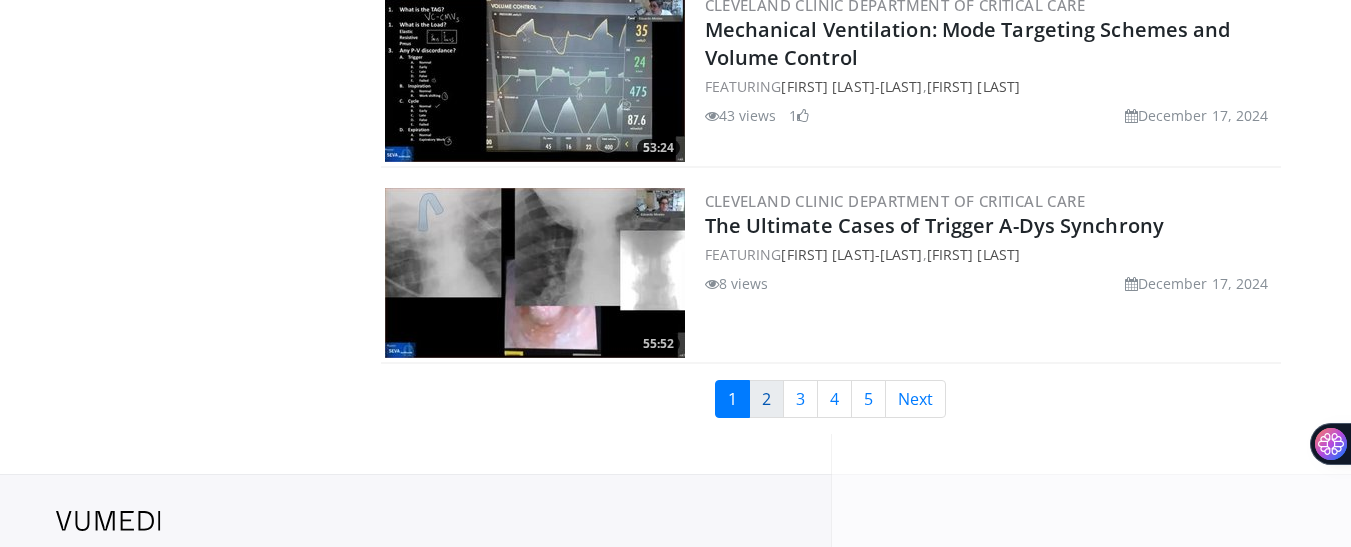 click on "2" at bounding box center (766, 399) 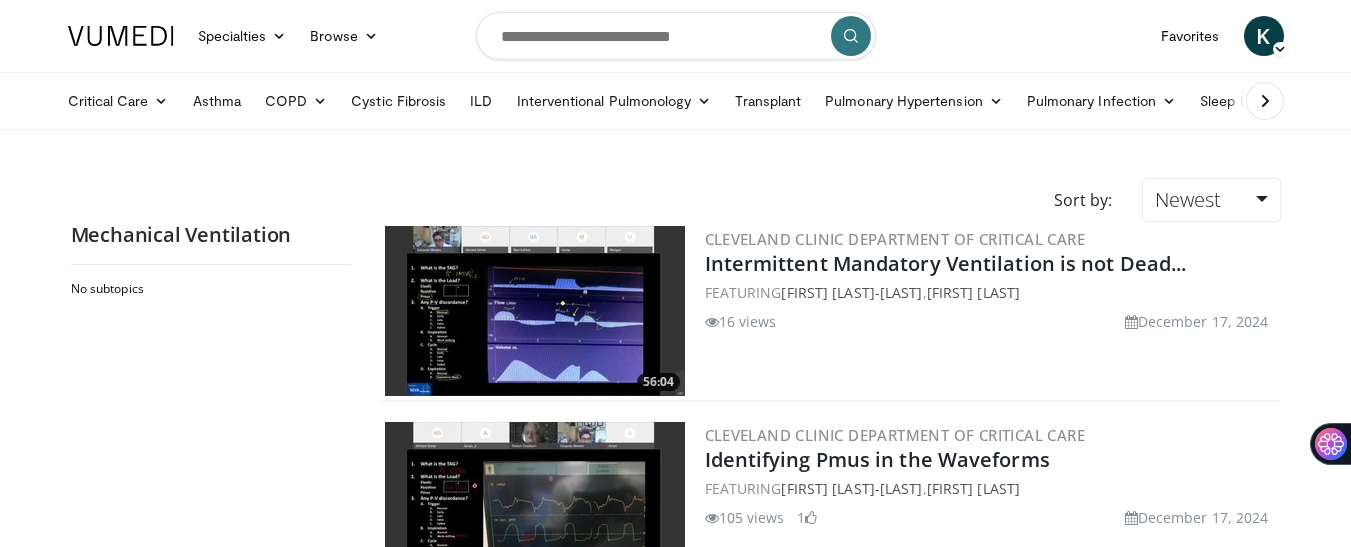 scroll, scrollTop: 0, scrollLeft: 0, axis: both 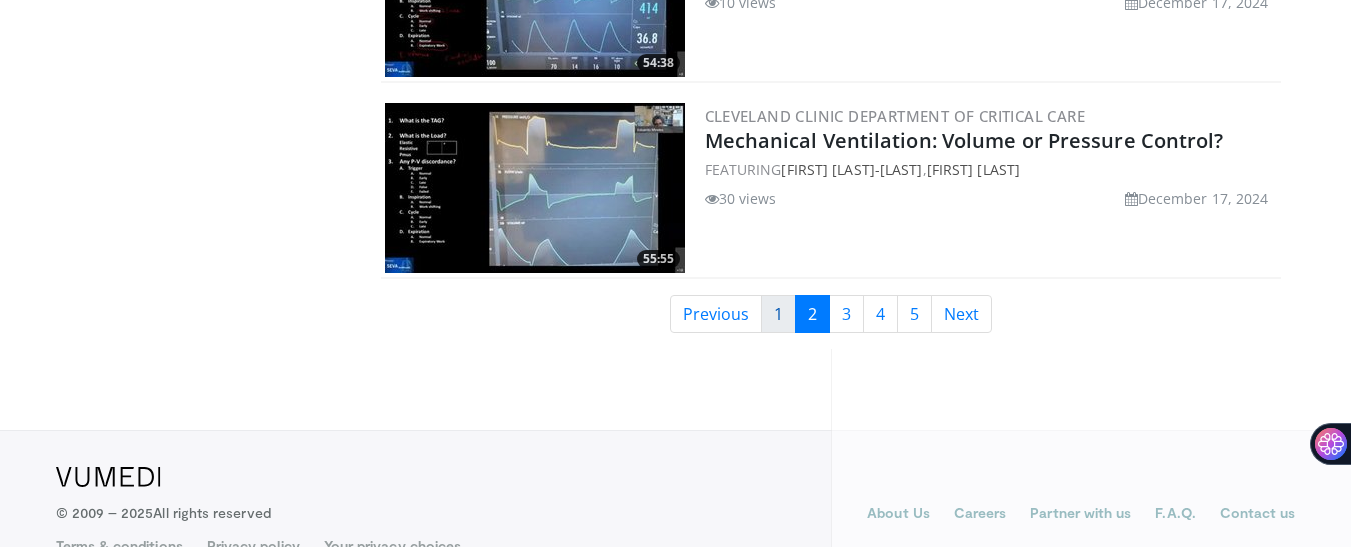 click on "1" at bounding box center [778, 314] 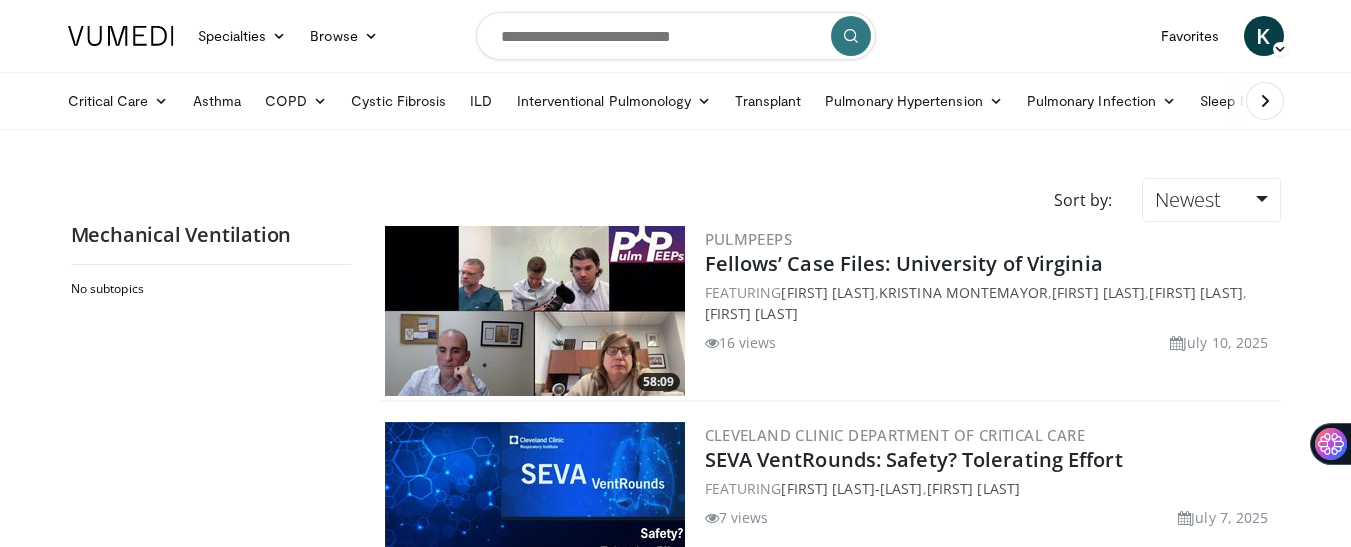 scroll, scrollTop: 0, scrollLeft: 0, axis: both 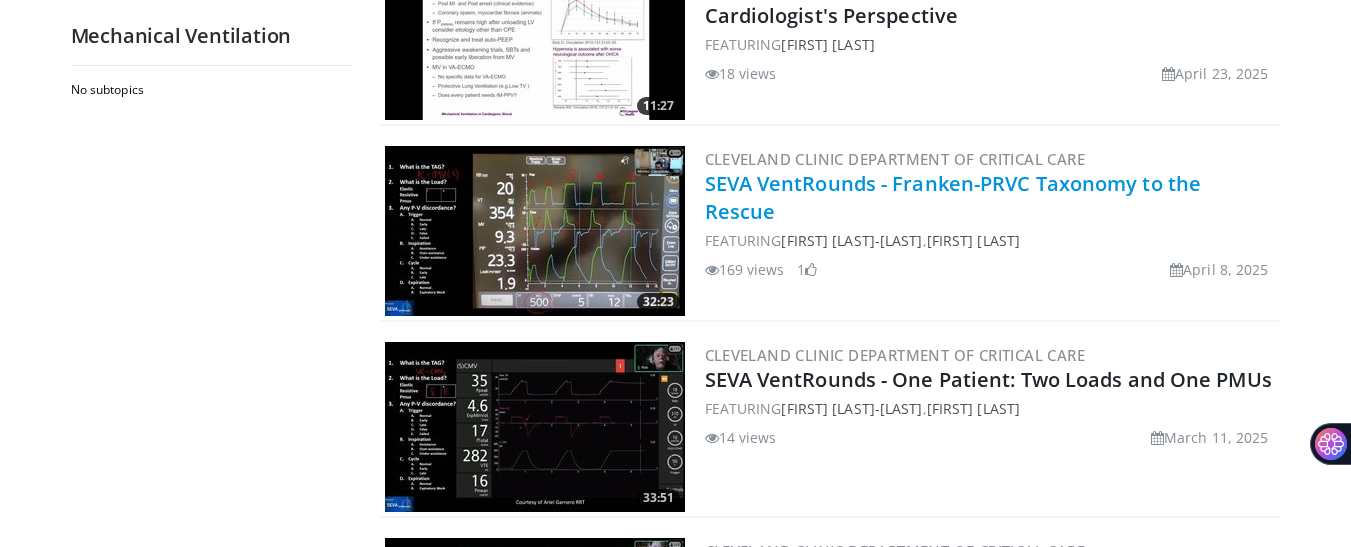 click on "SEVA VentRounds - Franken-PRVC Taxonomy to the Rescue" at bounding box center (953, 197) 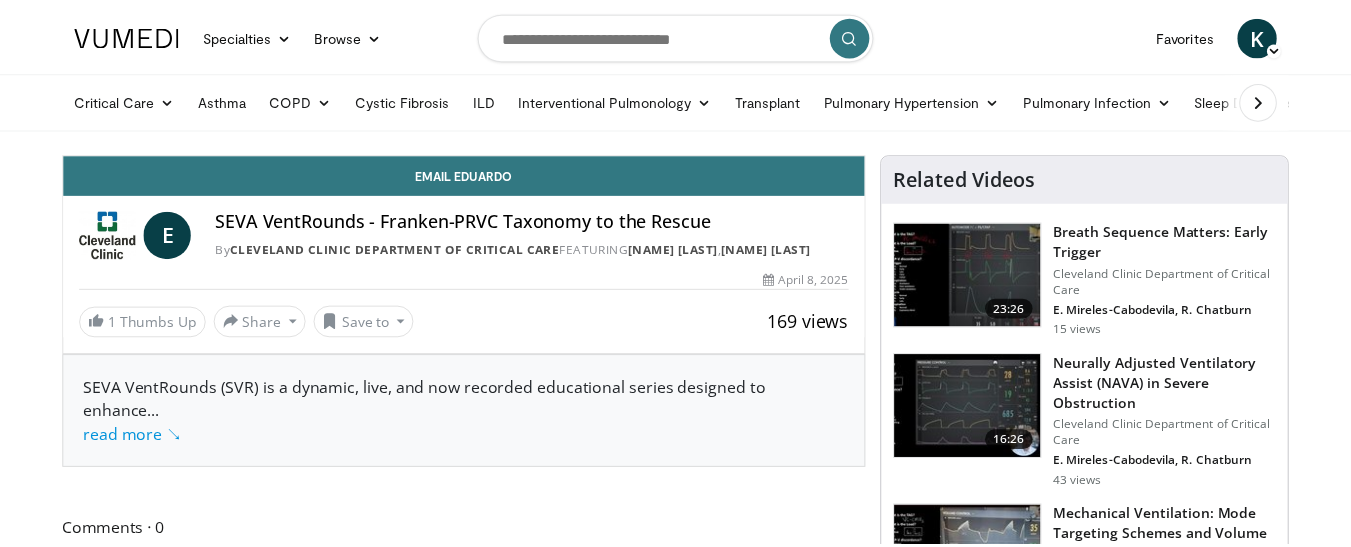 scroll, scrollTop: 0, scrollLeft: 0, axis: both 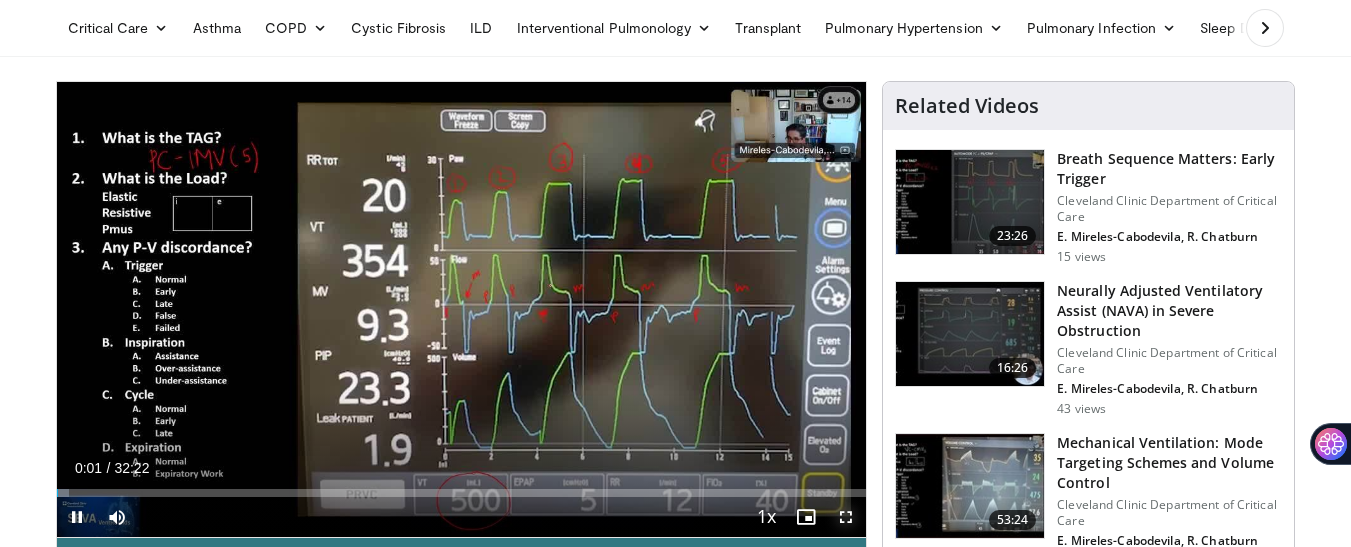 click at bounding box center (846, 517) 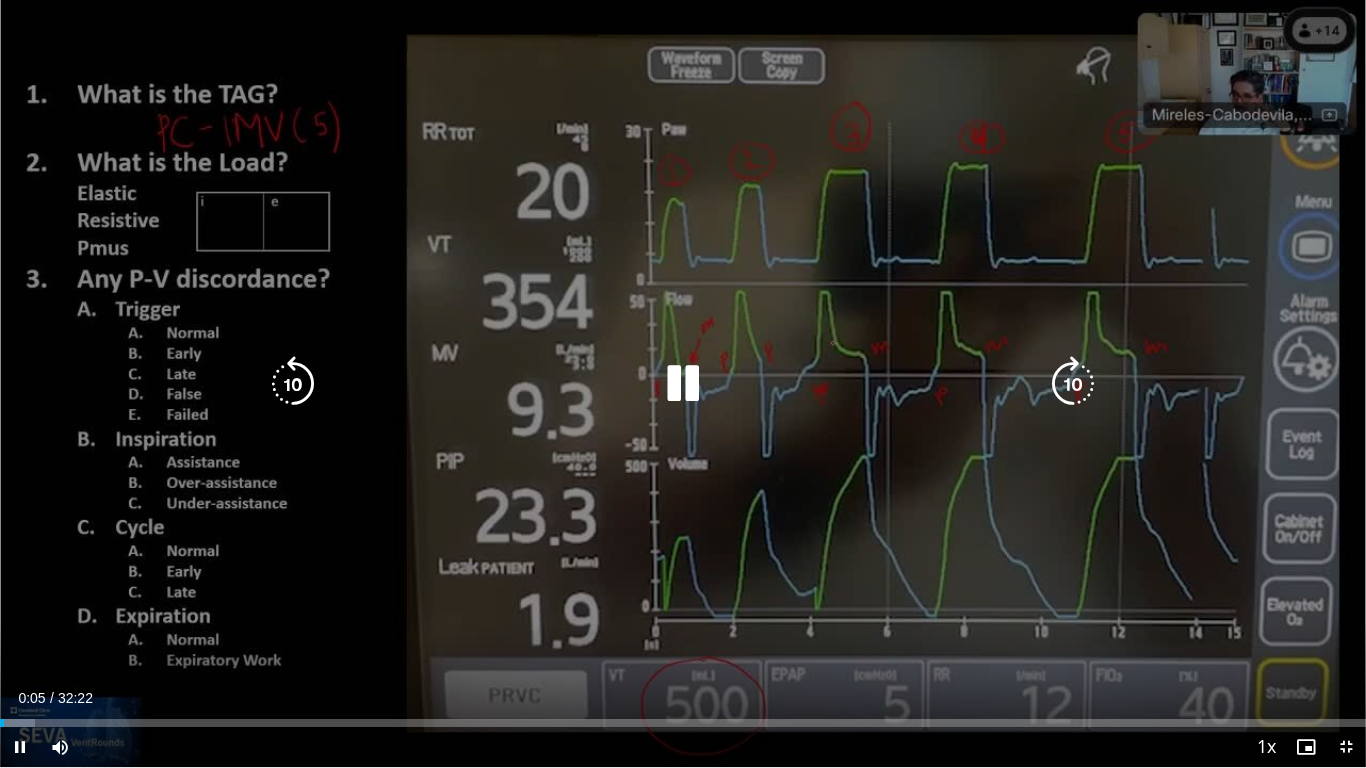click on "10 seconds
Tap to unmute" at bounding box center (683, 383) 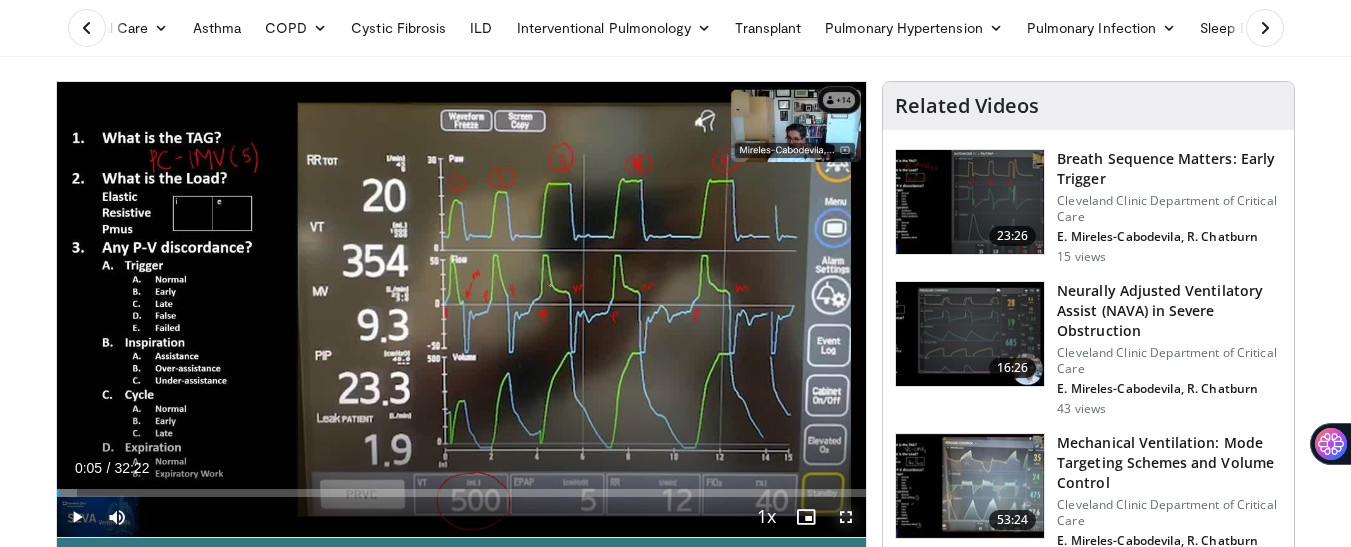 click at bounding box center (846, 517) 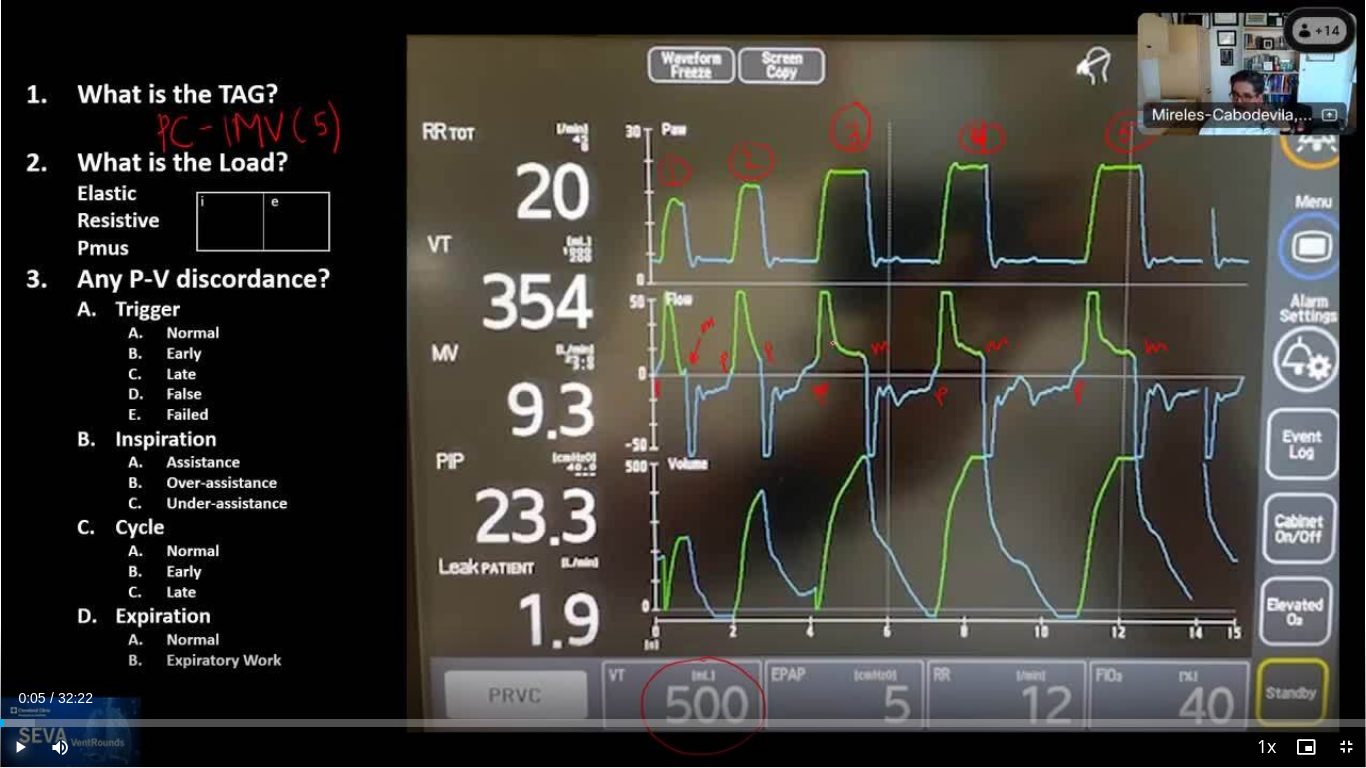 click at bounding box center (20, 747) 